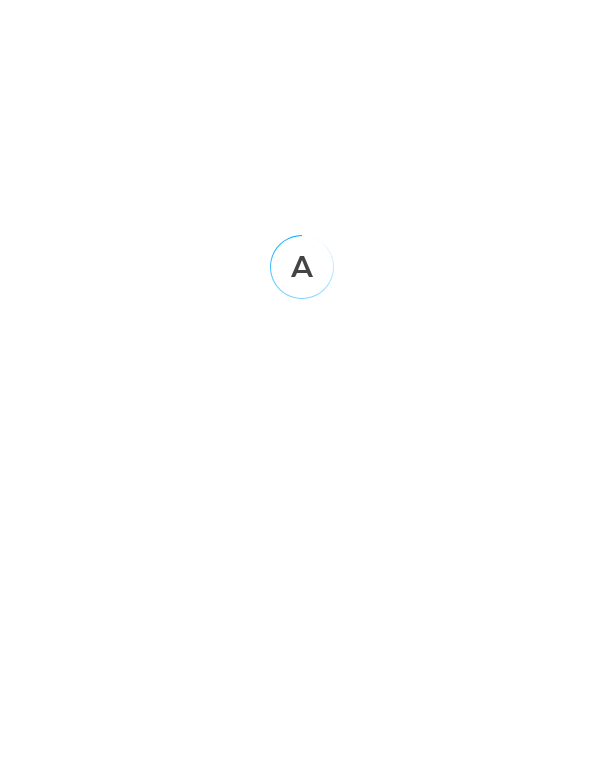 scroll, scrollTop: 0, scrollLeft: 0, axis: both 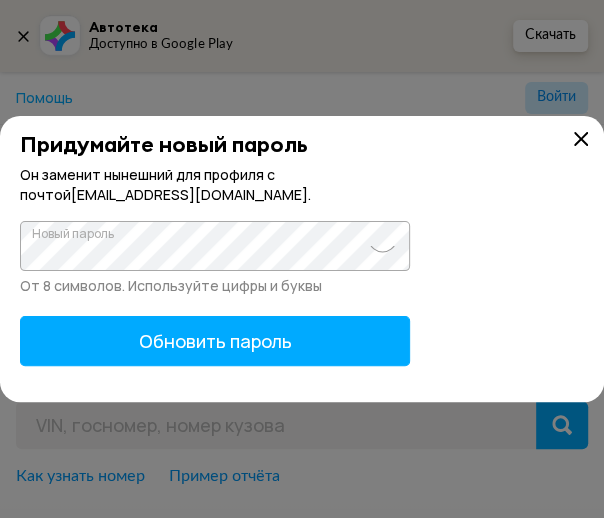 click on "Обновить пароль" at bounding box center (215, 341) 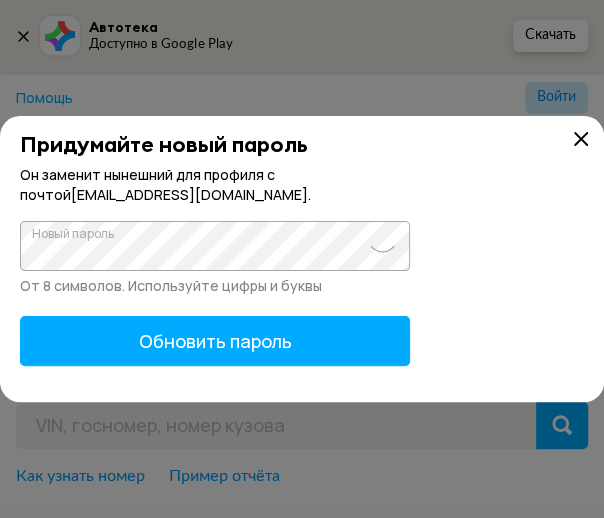 click on "Обновить пароль" at bounding box center (215, 341) 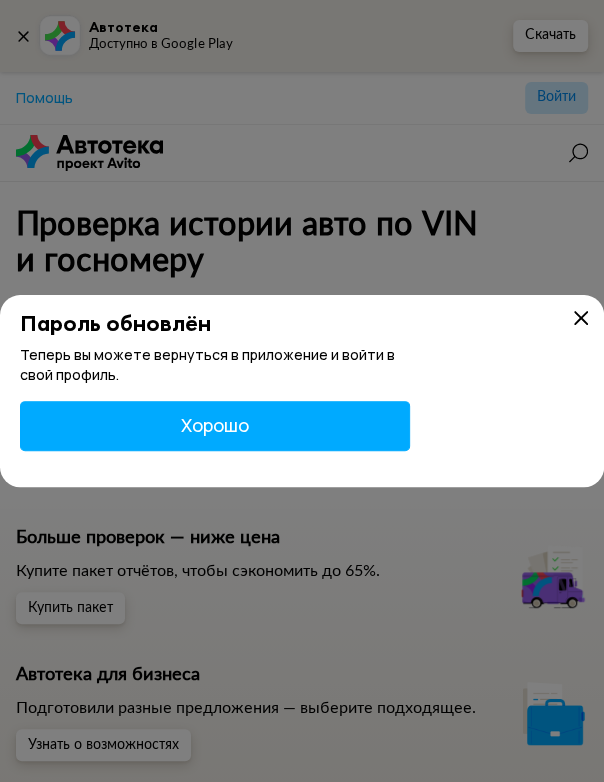 click on "Хорошо" at bounding box center (215, 426) 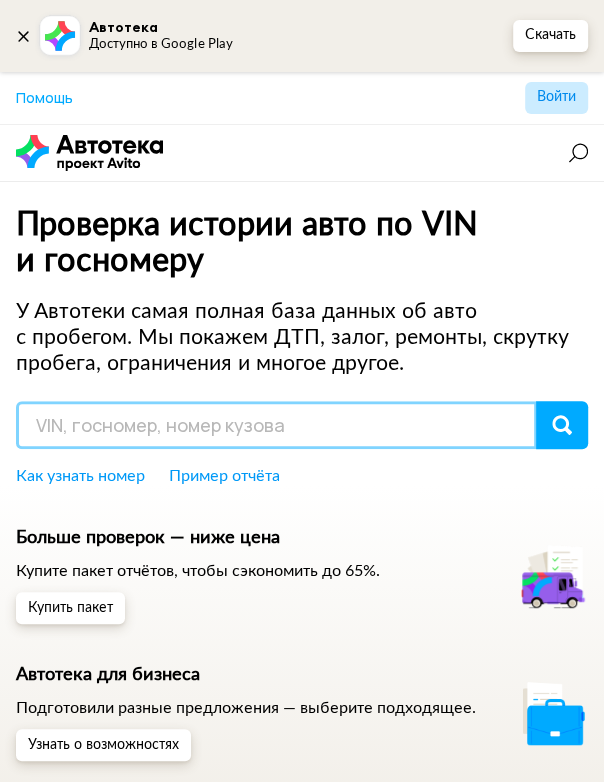 paste on "[VEHICLE_IDENTIFICATION_NUMBER]" 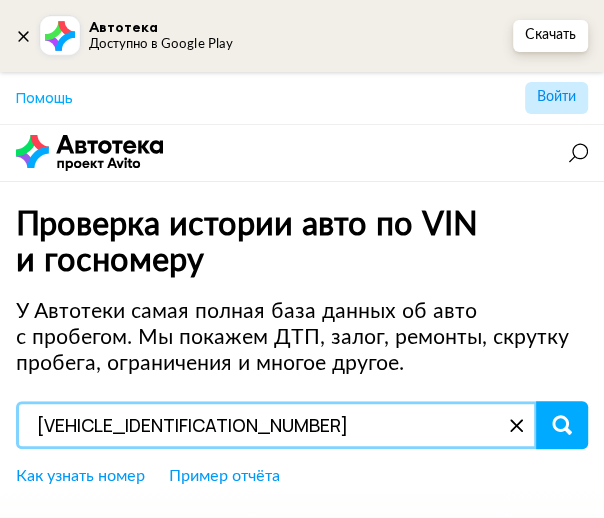 type on "[VEHICLE_IDENTIFICATION_NUMBER]" 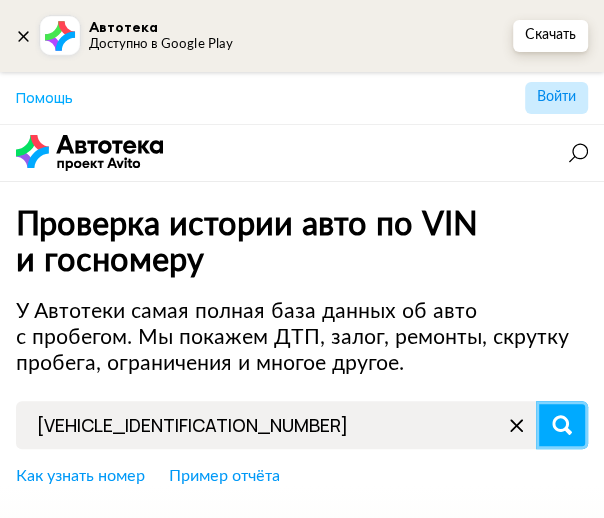 click at bounding box center (562, 425) 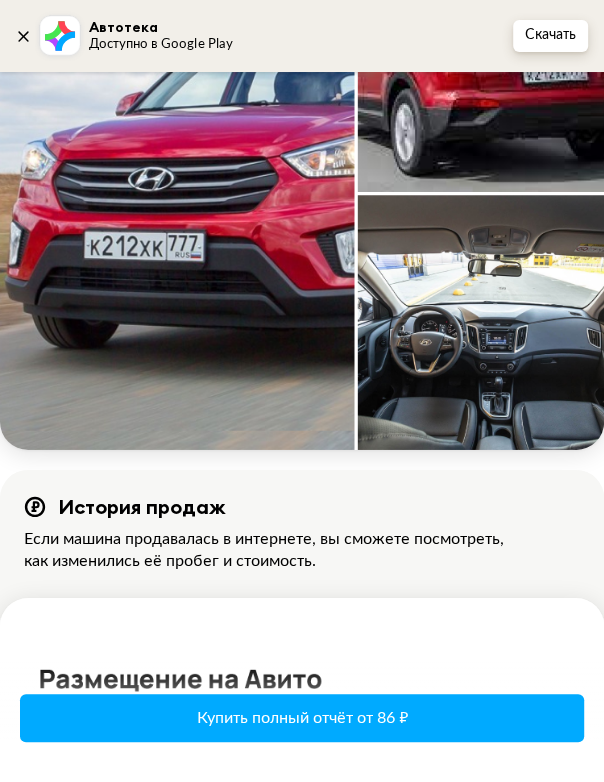 scroll, scrollTop: 4761, scrollLeft: 0, axis: vertical 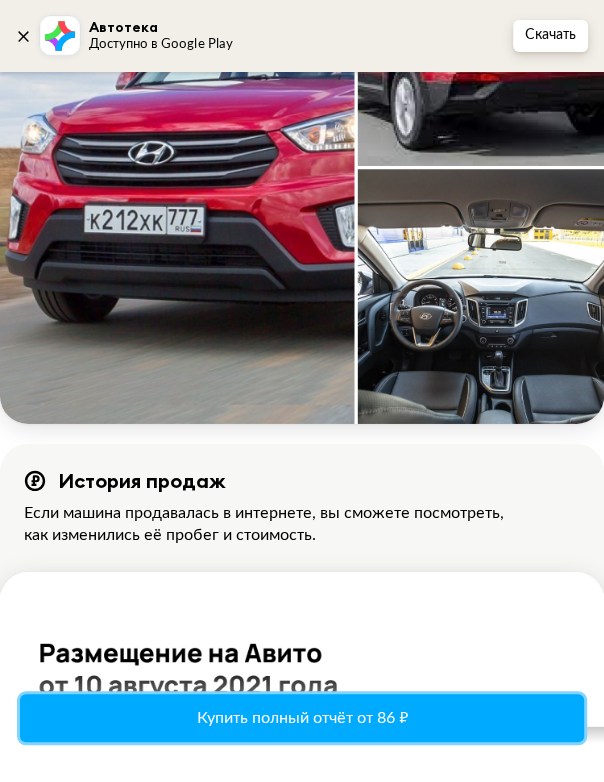 click on "Купить полный отчёт от 86 ₽" at bounding box center (302, 718) 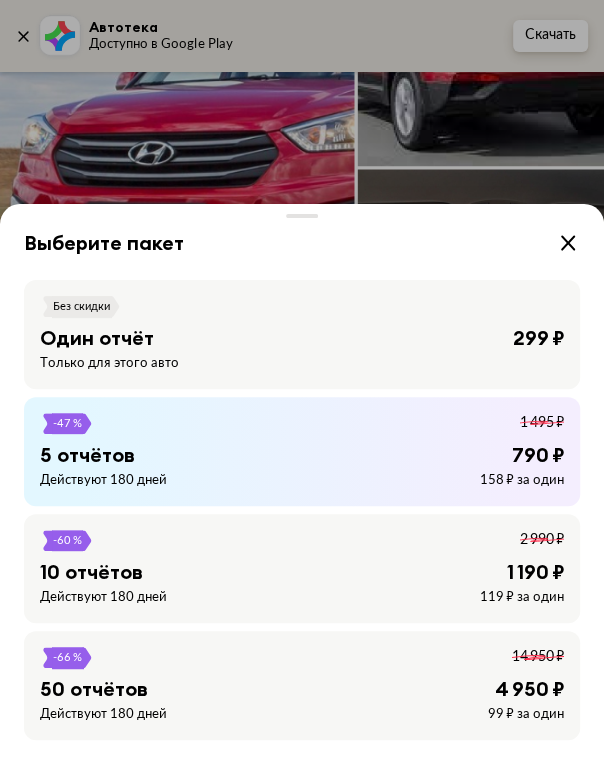 click on "5 отчётов" at bounding box center [87, 455] 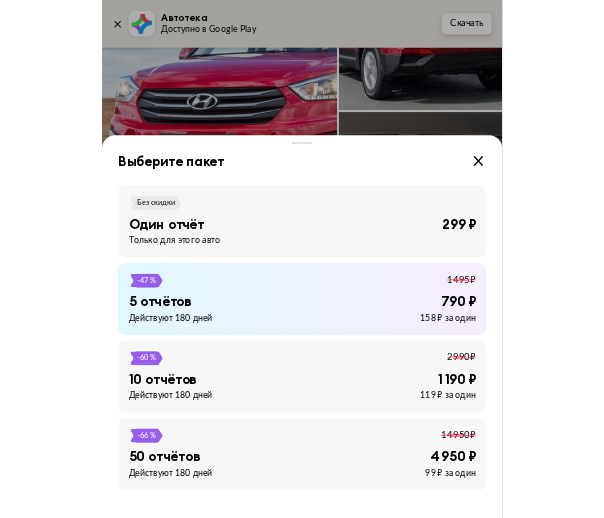 scroll, scrollTop: 0, scrollLeft: 0, axis: both 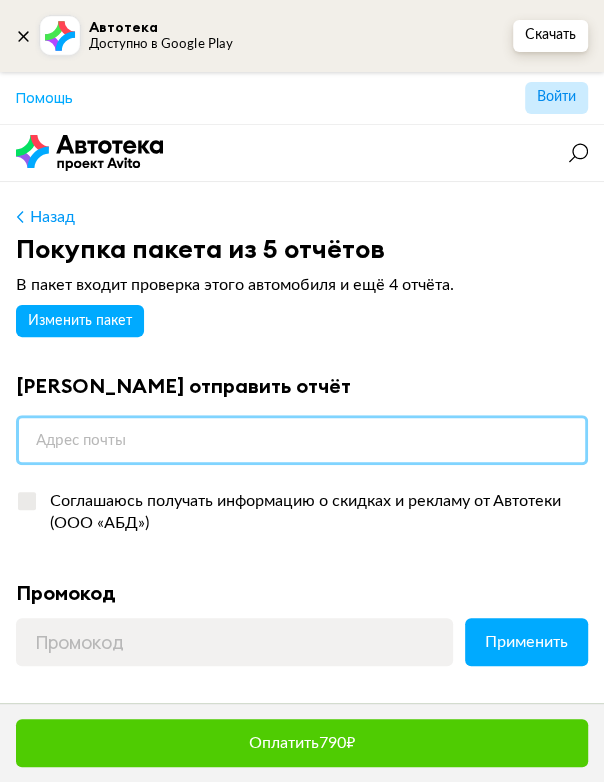 click at bounding box center (302, 440) 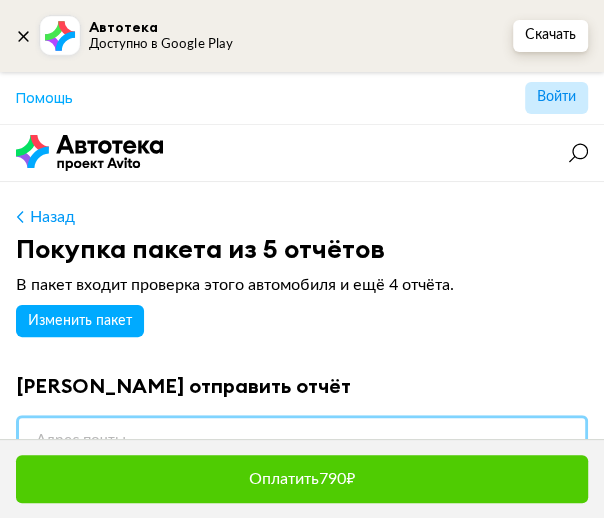 paste on "[VEHICLE_IDENTIFICATION_NUMBER]" 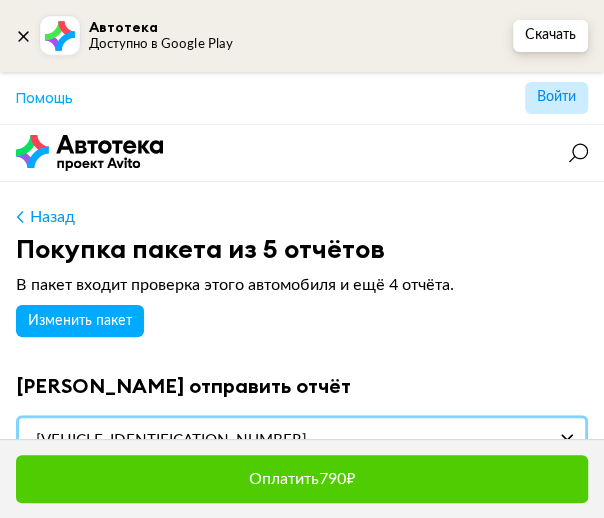 click on "[VEHICLE_IDENTIFICATION_NUMBER]" at bounding box center [302, 440] 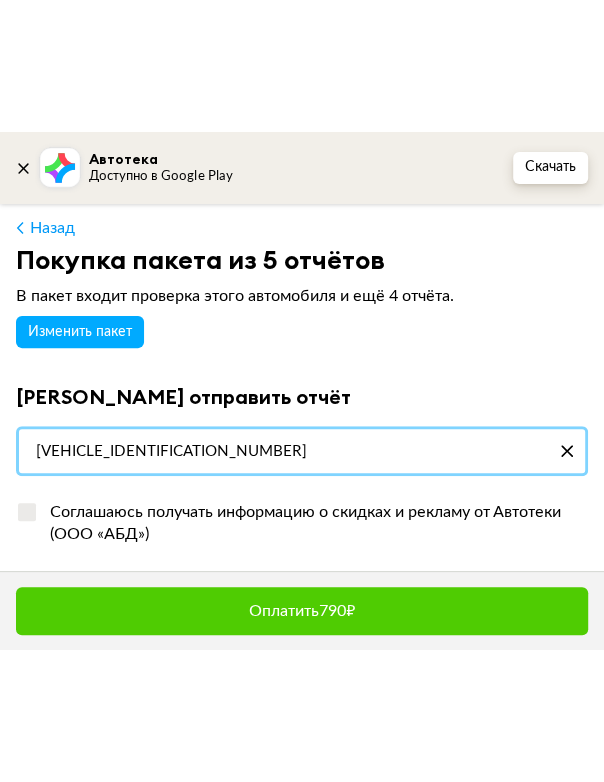 scroll, scrollTop: 121, scrollLeft: 0, axis: vertical 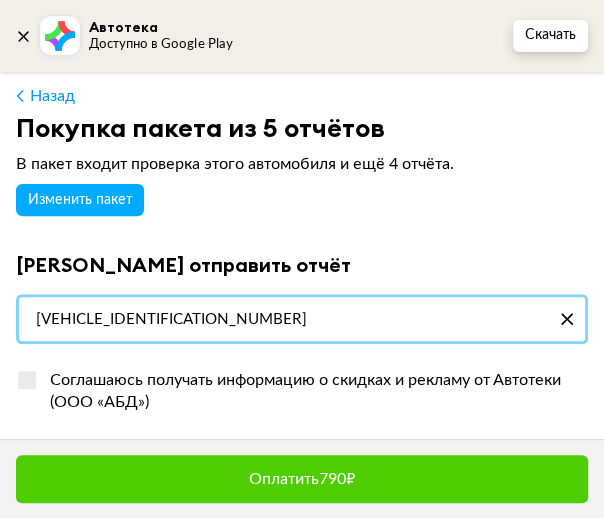 type on "[VEHICLE_IDENTIFICATION_NUMBER]" 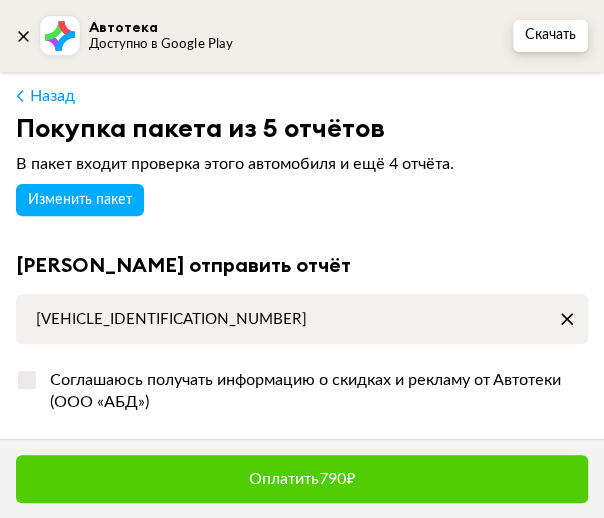 click at bounding box center [567, 319] 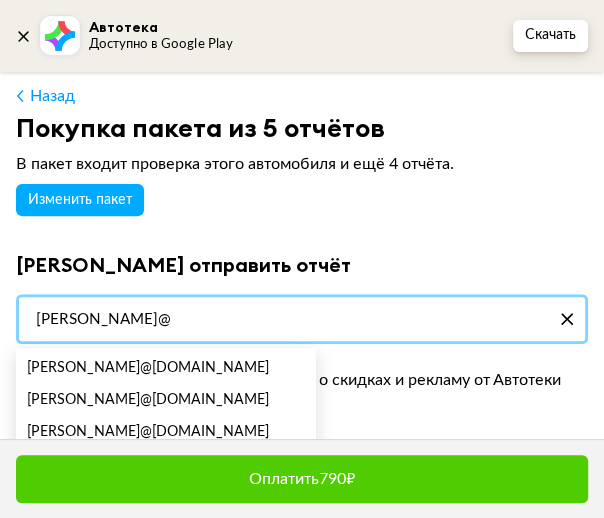 click on "vitaliy@" at bounding box center [302, 319] 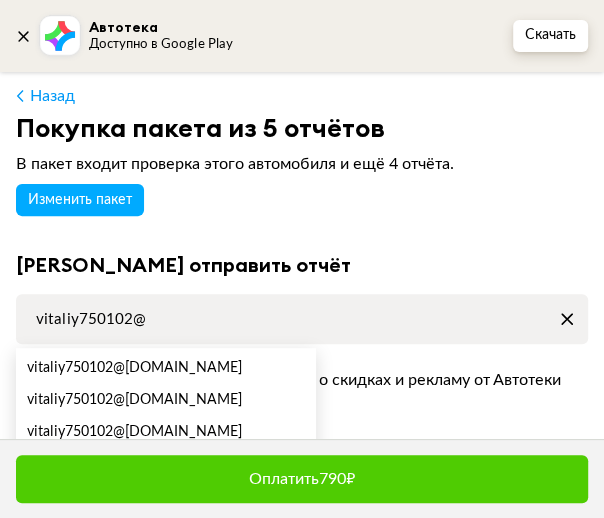 click on "vitaliy750102" at bounding box center [70, 432] 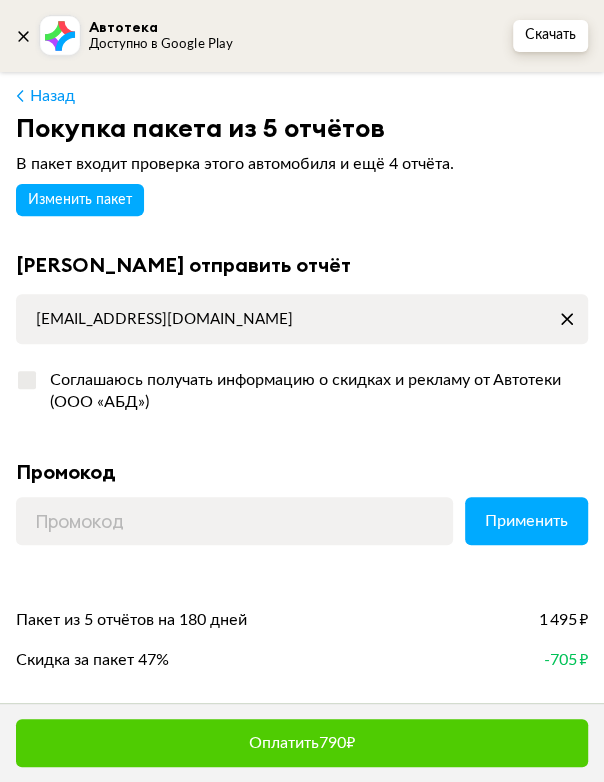 click at bounding box center [27, 380] 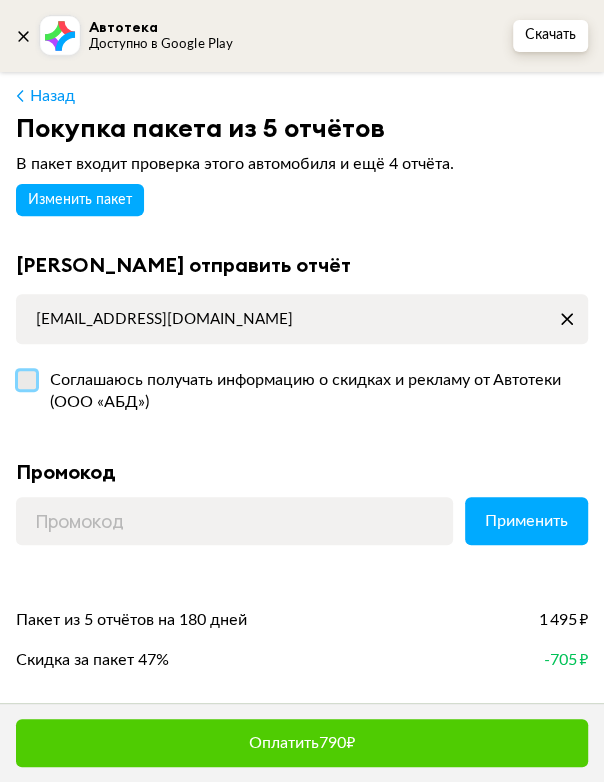 click on "Соглашаюсь получать информацию о скидках и рекламу от Автотеки (ООО «АБД»)" at bounding box center [22, 375] 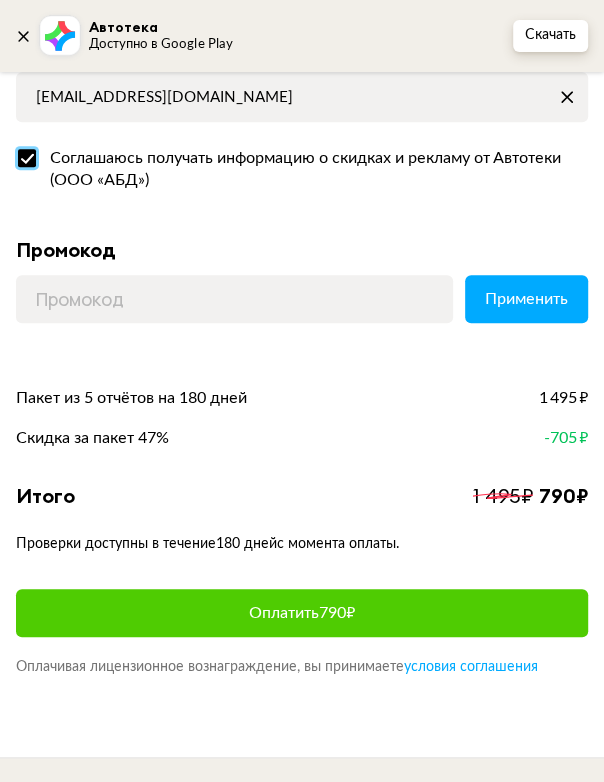 scroll, scrollTop: 426, scrollLeft: 0, axis: vertical 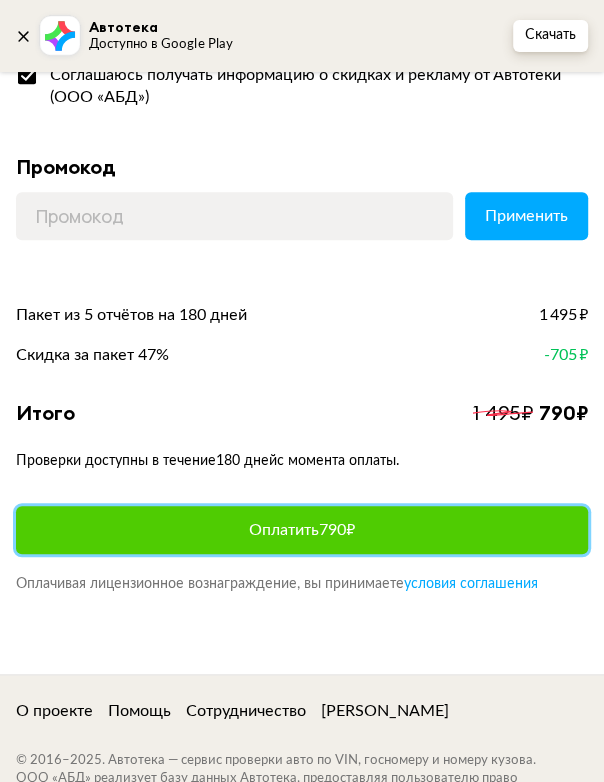 click on "Оплатить  790  ₽" at bounding box center [302, 530] 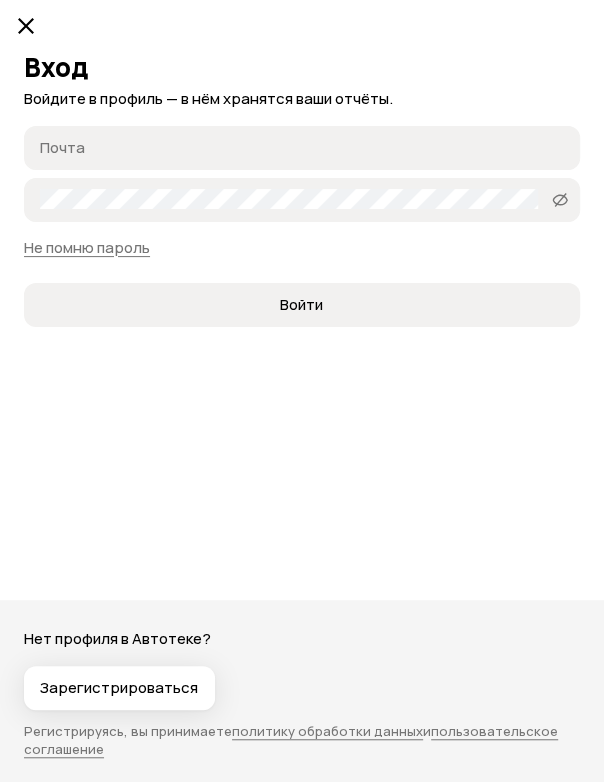 paste on "[VEHICLE_IDENTIFICATION_NUMBER]" 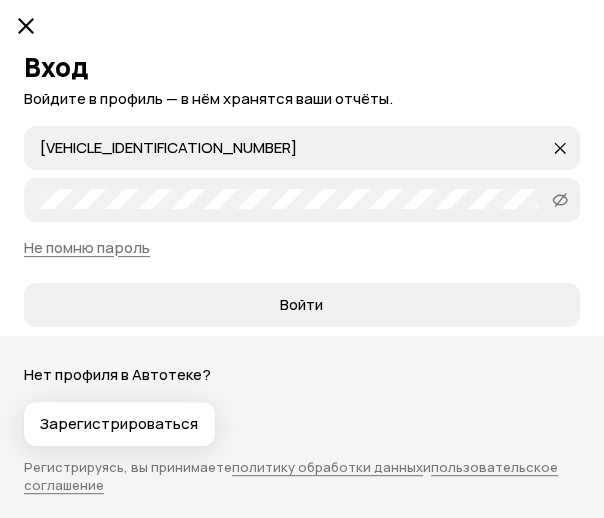 click on "XWB4A11BV8A144110 XWB4A11BV8A144110" at bounding box center [560, 148] 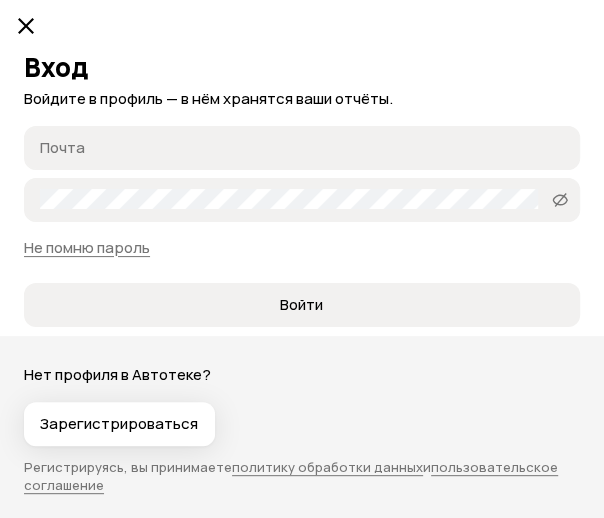click on "Почта" at bounding box center [305, 147] 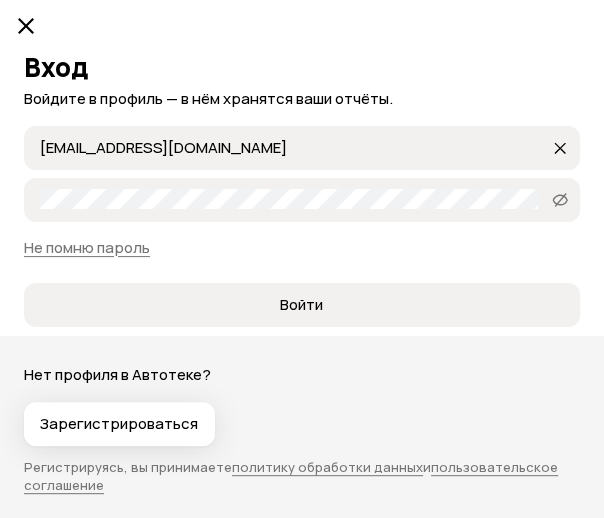 click on "Пароль" at bounding box center (302, 200) 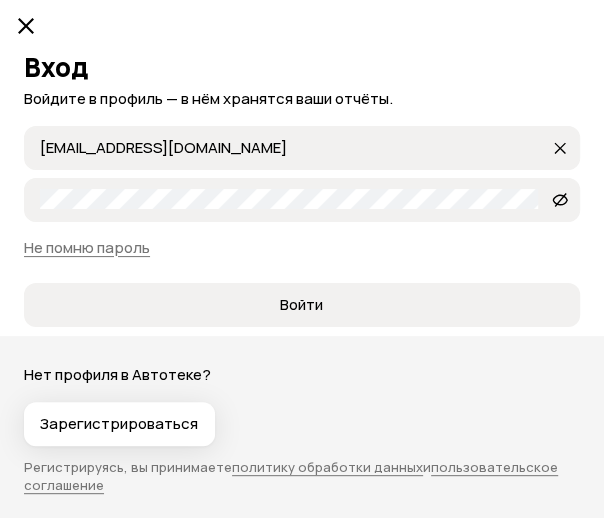 click on "Войти" at bounding box center (301, 305) 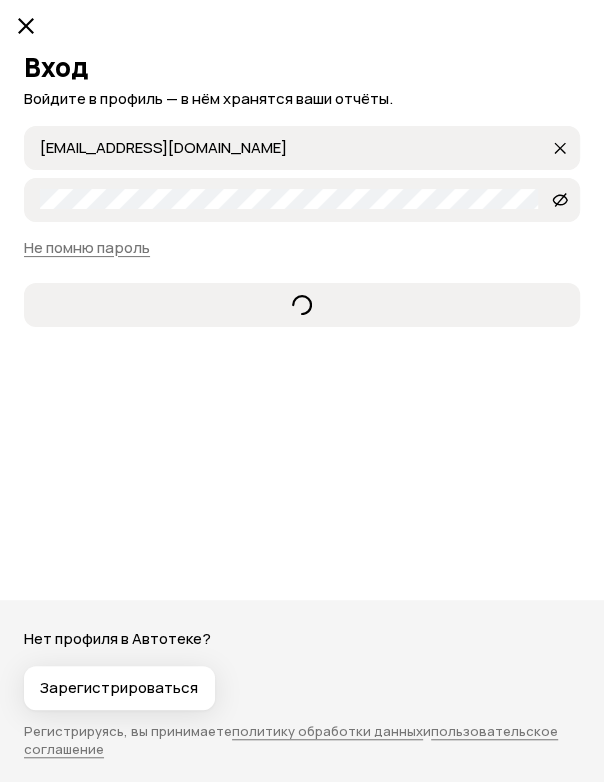 scroll, scrollTop: 415, scrollLeft: 0, axis: vertical 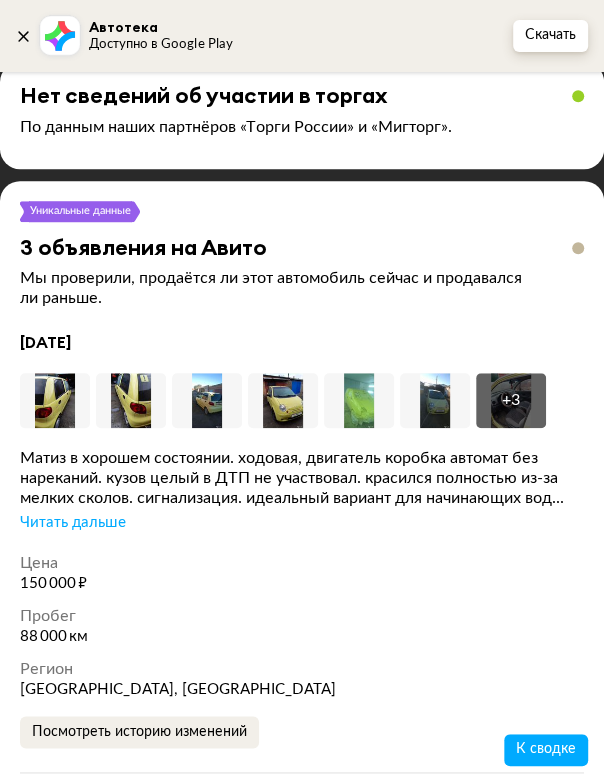 click on "Читать дальше" at bounding box center [73, 523] 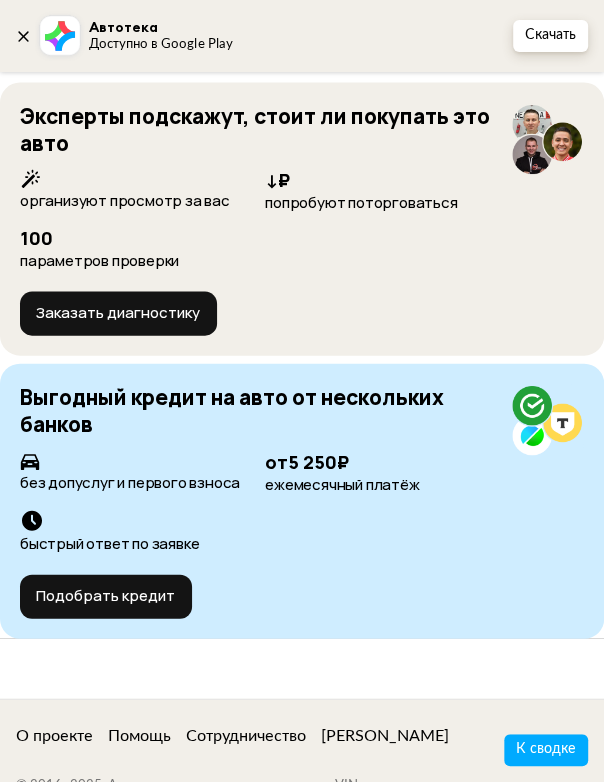 scroll, scrollTop: 12038, scrollLeft: 0, axis: vertical 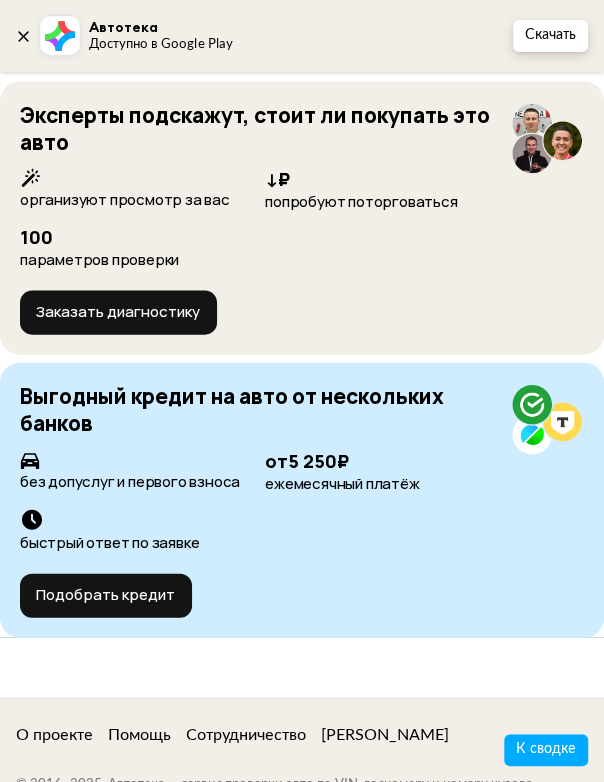 click on "Заказать диагностику" at bounding box center (118, 313) 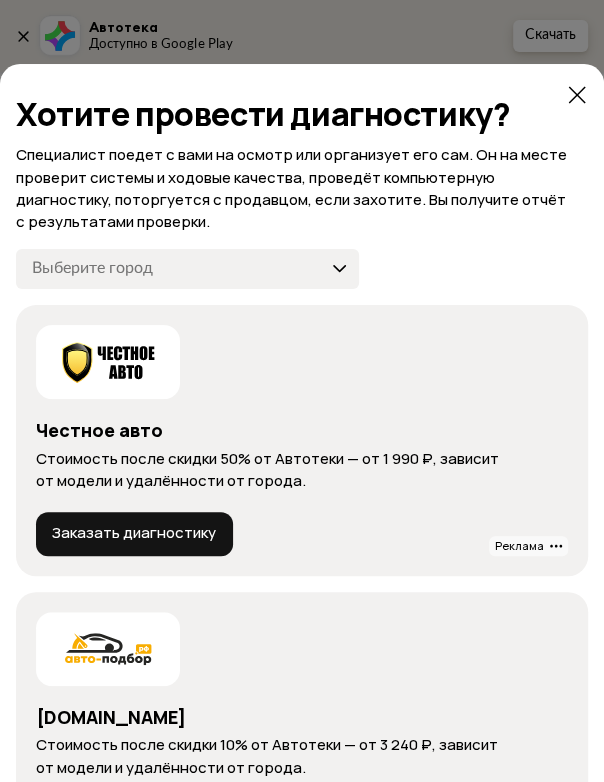 click on "[GEOGRAPHIC_DATA] и область [GEOGRAPHIC_DATA] и область [GEOGRAPHIC_DATA] [GEOGRAPHIC_DATA] [GEOGRAPHIC_DATA] [GEOGRAPHIC_DATA] [GEOGRAPHIC_DATA] [GEOGRAPHIC_DATA] [GEOGRAPHIC_DATA] [GEOGRAPHIC_DATA] [GEOGRAPHIC_DATA] [GEOGRAPHIC_DATA] [GEOGRAPHIC_DATA] [GEOGRAPHIC_DATA] [GEOGRAPHIC_DATA] [GEOGRAPHIC_DATA] [GEOGRAPHIC_DATA] [GEOGRAPHIC_DATA] [GEOGRAPHIC_DATA] [GEOGRAPHIC_DATA] [GEOGRAPHIC_DATA] [GEOGRAPHIC_DATA] [GEOGRAPHIC_DATA] [GEOGRAPHIC_DATA] [GEOGRAPHIC_DATA] [GEOGRAPHIC_DATA] [GEOGRAPHIC_DATA] [GEOGRAPHIC_DATA] [GEOGRAPHIC_DATA] [GEOGRAPHIC_DATA] [GEOGRAPHIC_DATA] [GEOGRAPHIC_DATA] [GEOGRAPHIC_DATA] [GEOGRAPHIC_DATA] [GEOGRAPHIC_DATA] [GEOGRAPHIC_DATA] [GEOGRAPHIC_DATA] [GEOGRAPHIC_DATA] [GEOGRAPHIC_DATA] [GEOGRAPHIC_DATA] [GEOGRAPHIC_DATA] [GEOGRAPHIC_DATA] [GEOGRAPHIC_DATA] [GEOGRAPHIC_DATA] [GEOGRAPHIC_DATA] [GEOGRAPHIC_DATA] [GEOGRAPHIC_DATA] [GEOGRAPHIC_DATA] Курск Калуга [GEOGRAPHIC_DATA] [GEOGRAPHIC_DATA] [GEOGRAPHIC_DATA] [GEOGRAPHIC_DATA] [GEOGRAPHIC_DATA] Иваново [GEOGRAPHIC_DATA] Липецк Геленджик [GEOGRAPHIC_DATA] [GEOGRAPHIC_DATA]" at bounding box center [187, 269] 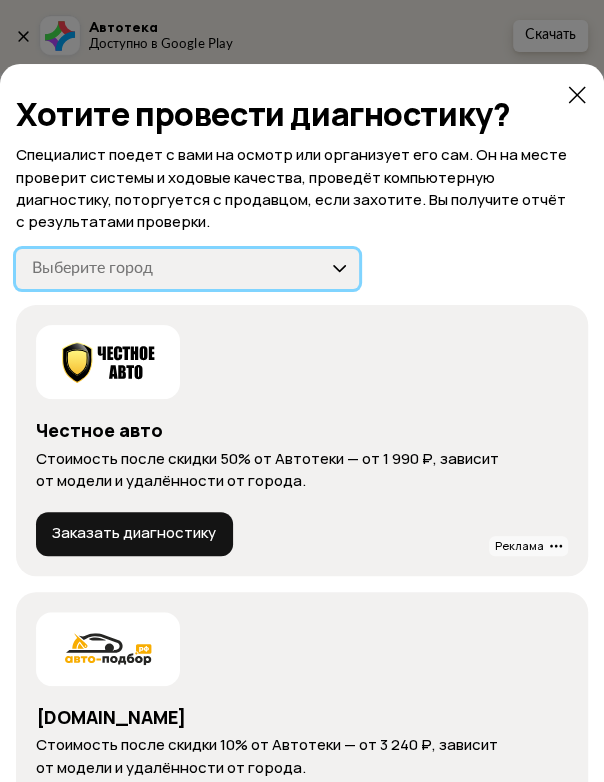 select on "[GEOGRAPHIC_DATA]" 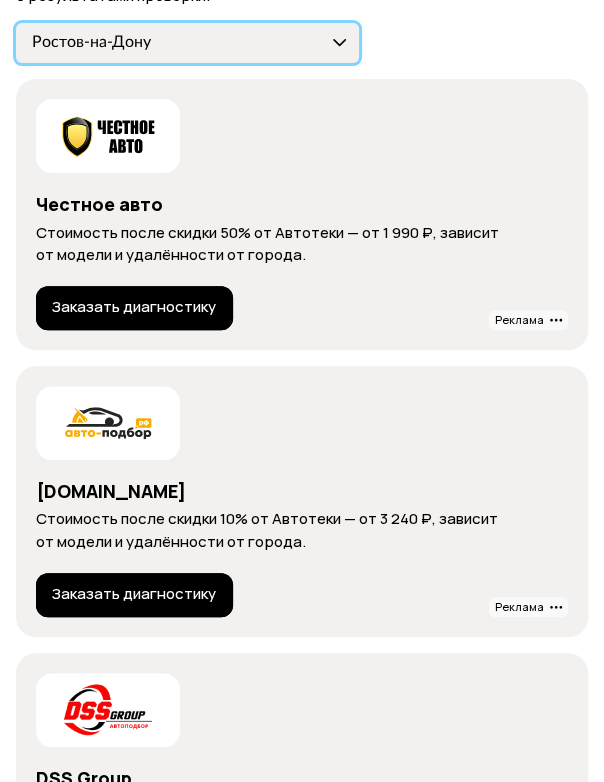 scroll, scrollTop: 227, scrollLeft: 0, axis: vertical 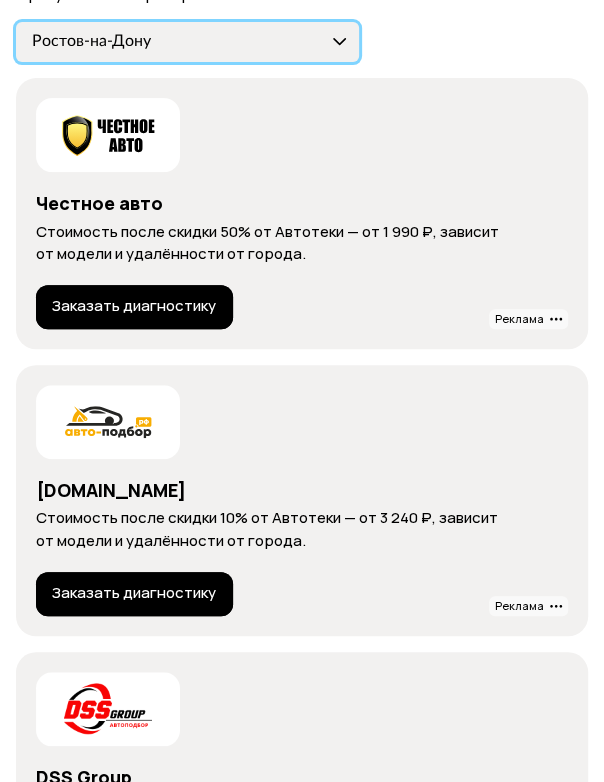 click on "Заказать диагностику" at bounding box center (134, 594) 